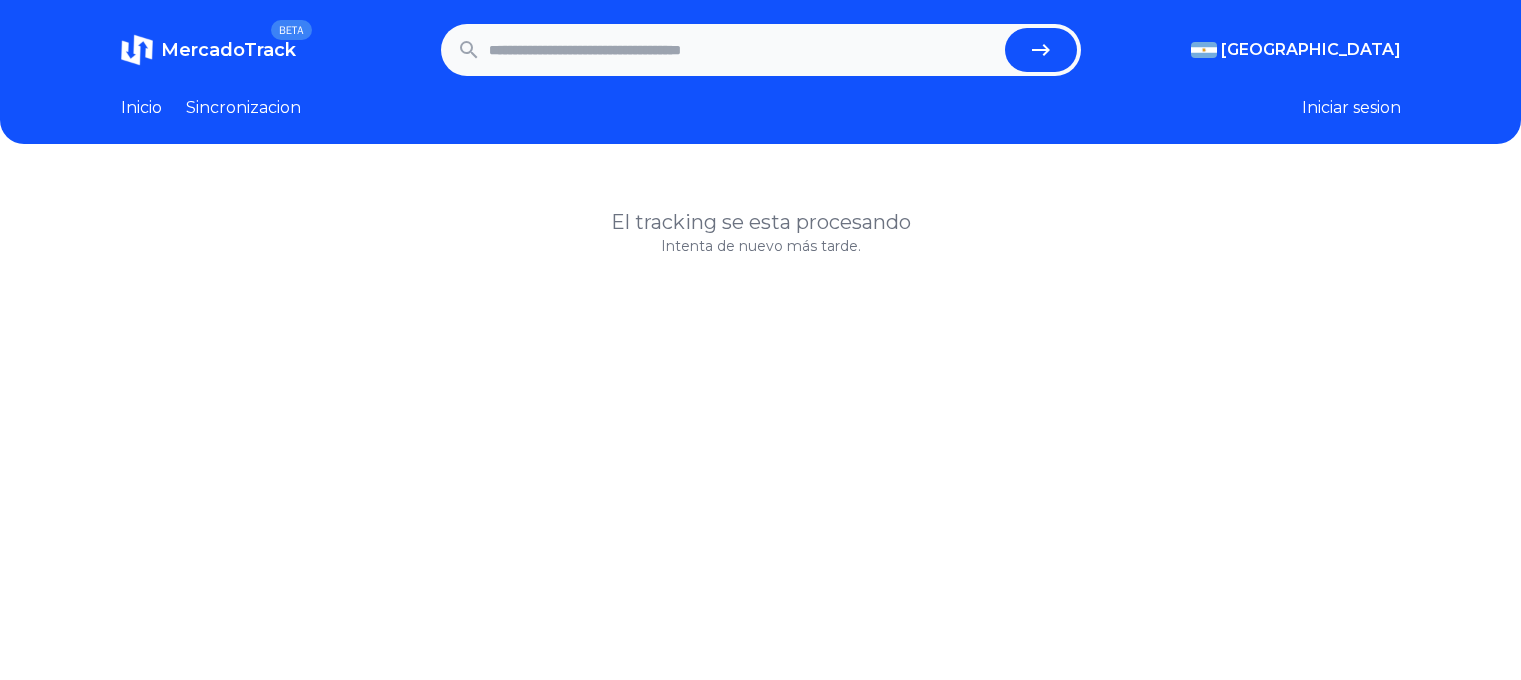 scroll, scrollTop: 0, scrollLeft: 0, axis: both 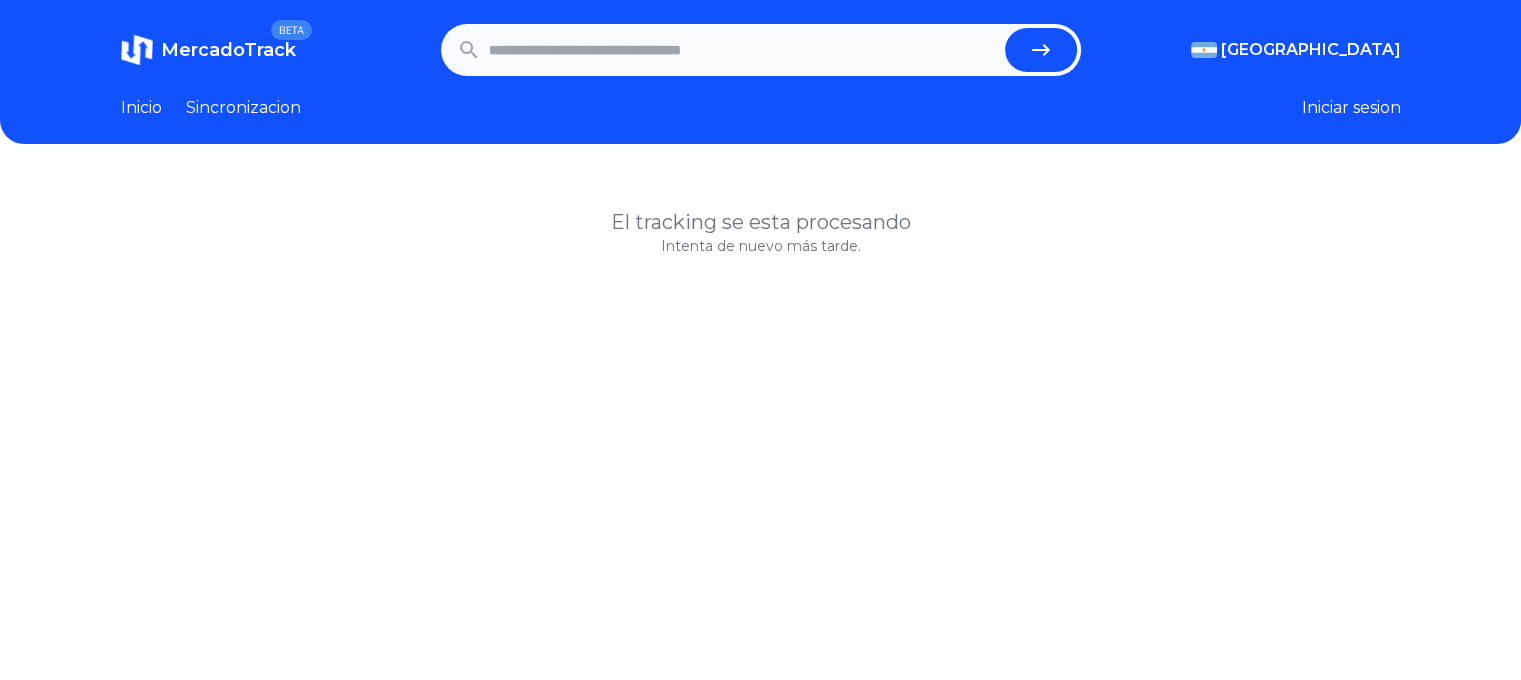 click at bounding box center [743, 50] 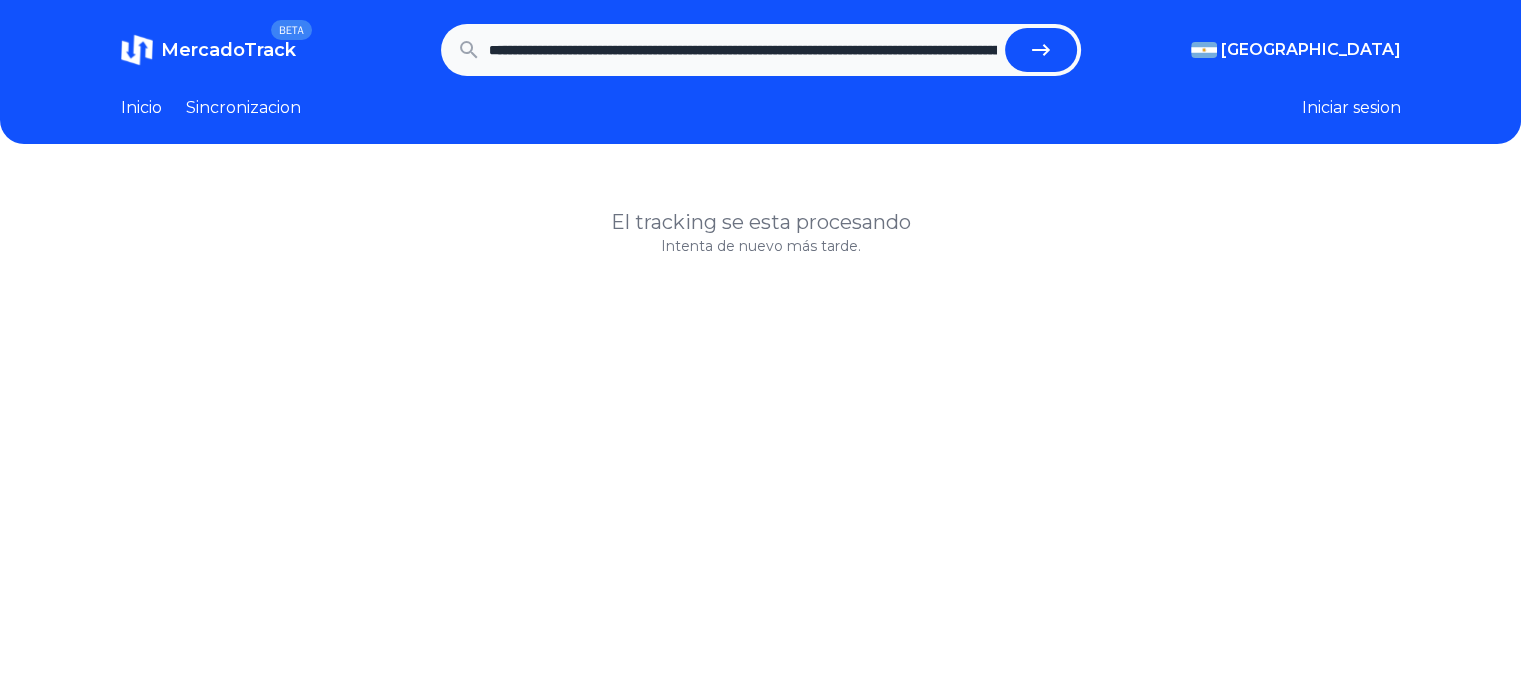 scroll, scrollTop: 0, scrollLeft: 1539, axis: horizontal 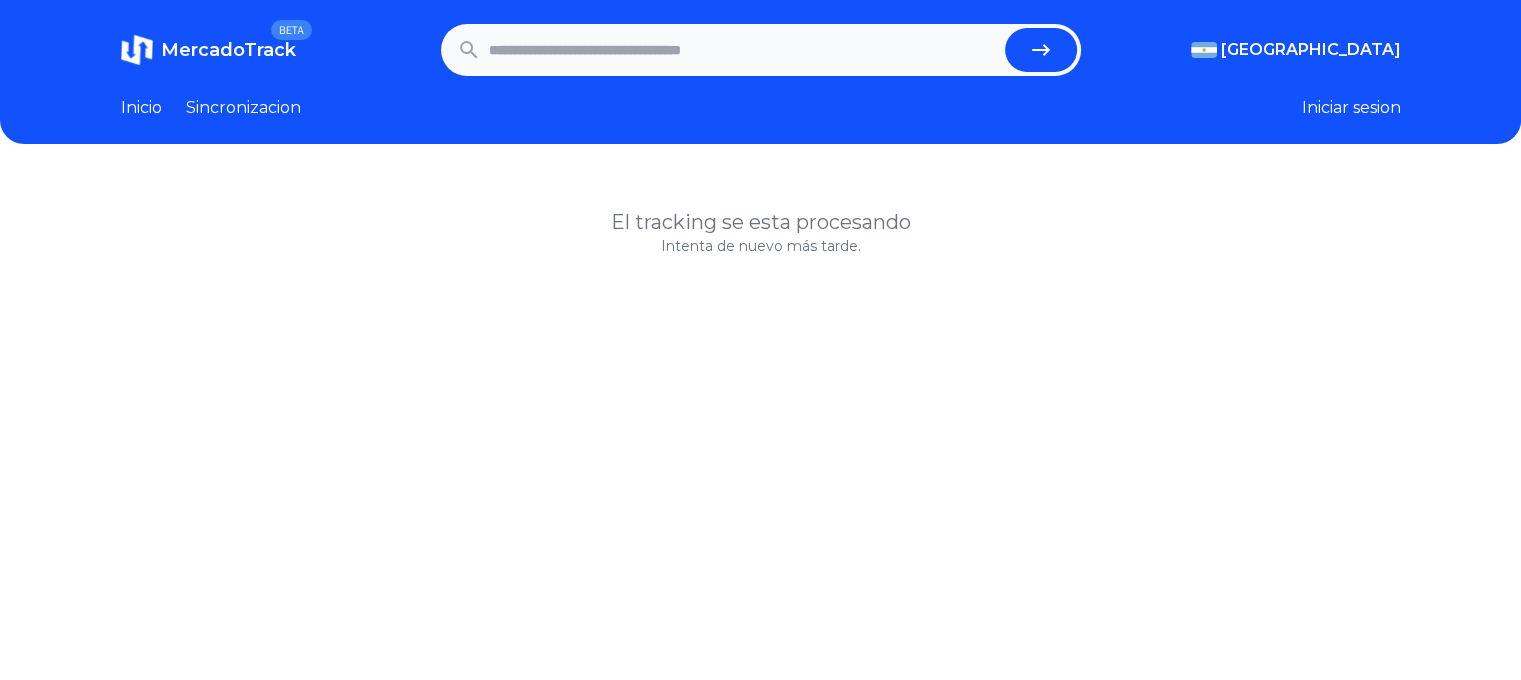 click at bounding box center [743, 50] 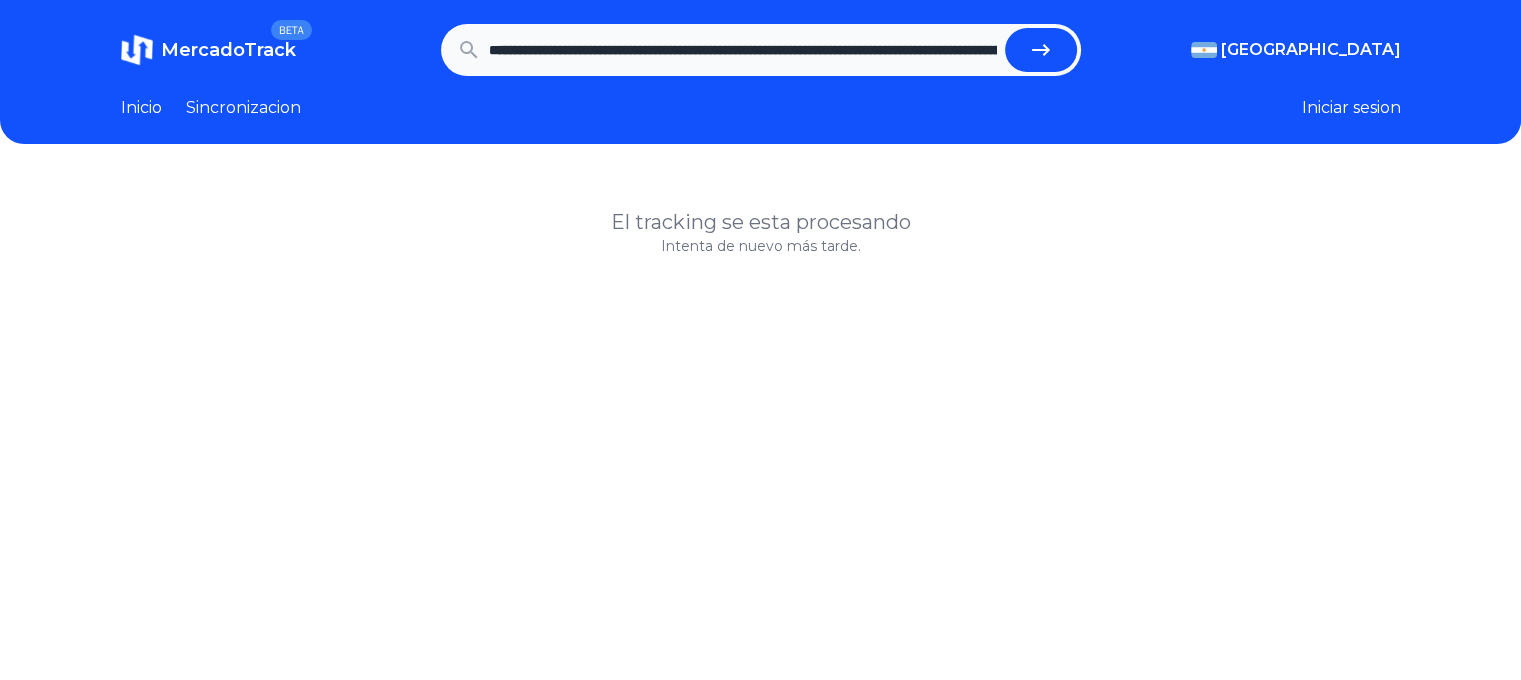 scroll, scrollTop: 0, scrollLeft: 1536, axis: horizontal 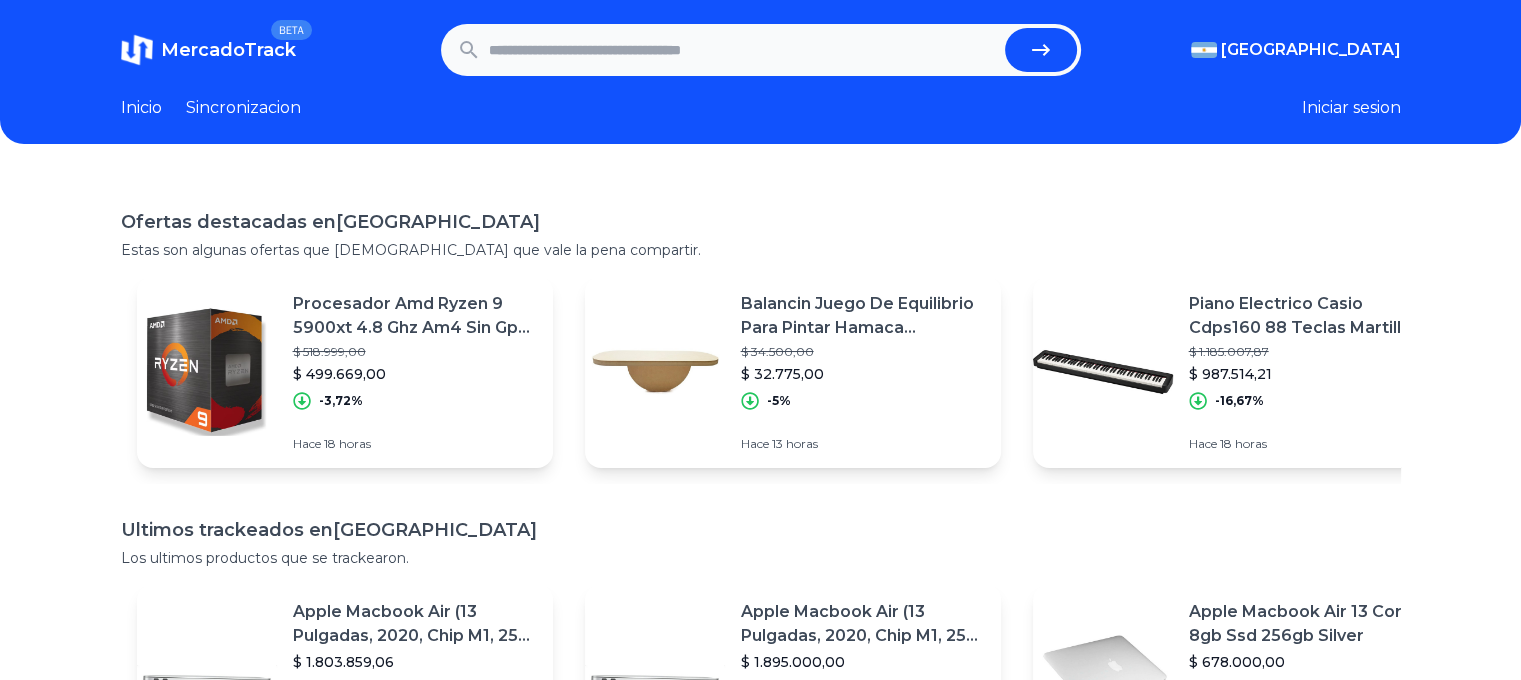 click at bounding box center (743, 50) 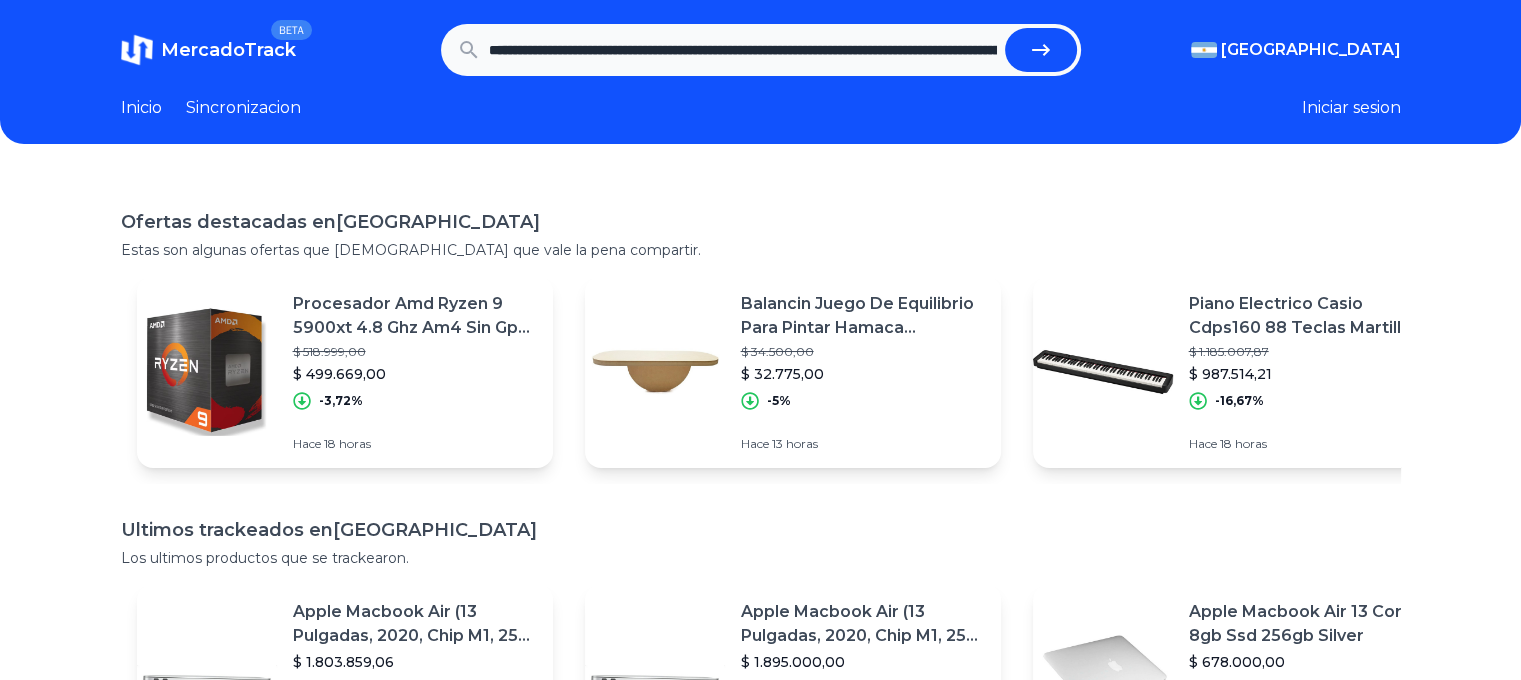 scroll, scrollTop: 0, scrollLeft: 1747, axis: horizontal 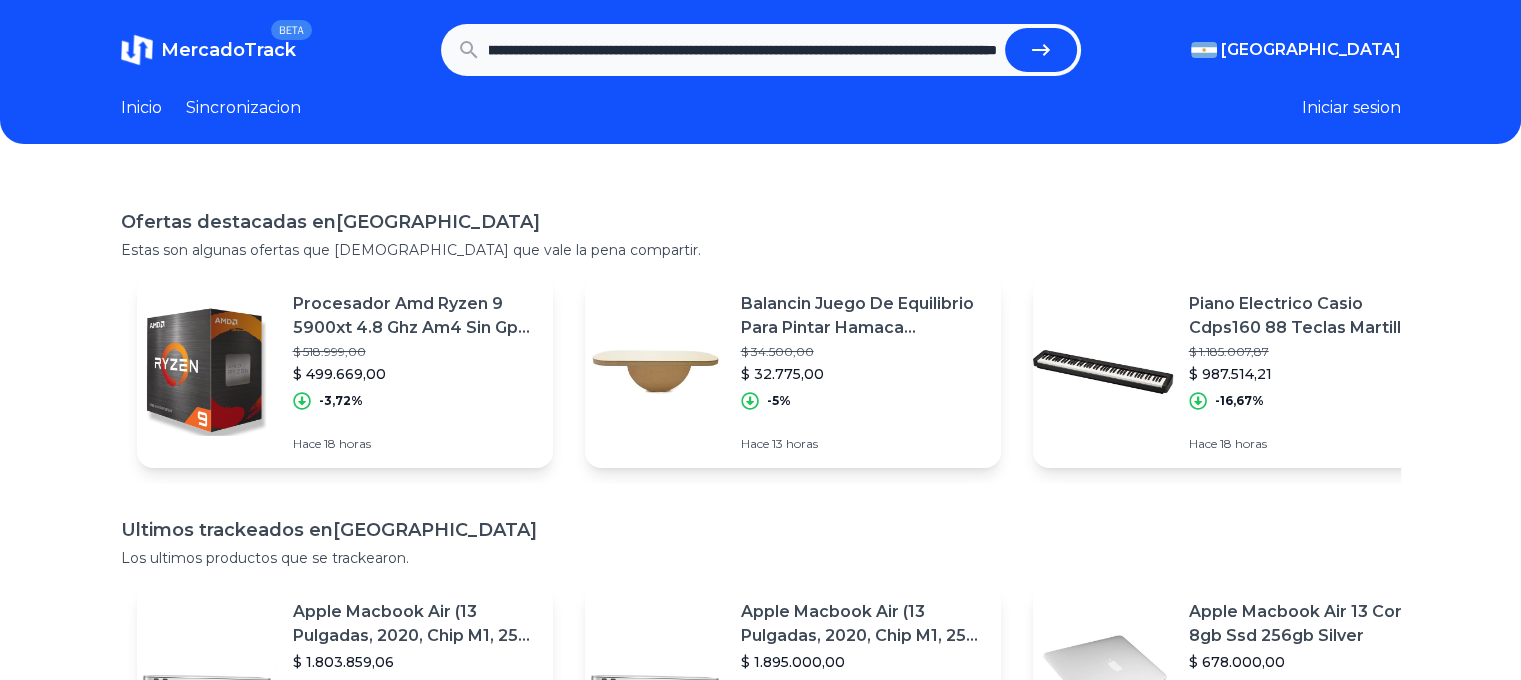 click at bounding box center [1041, 50] 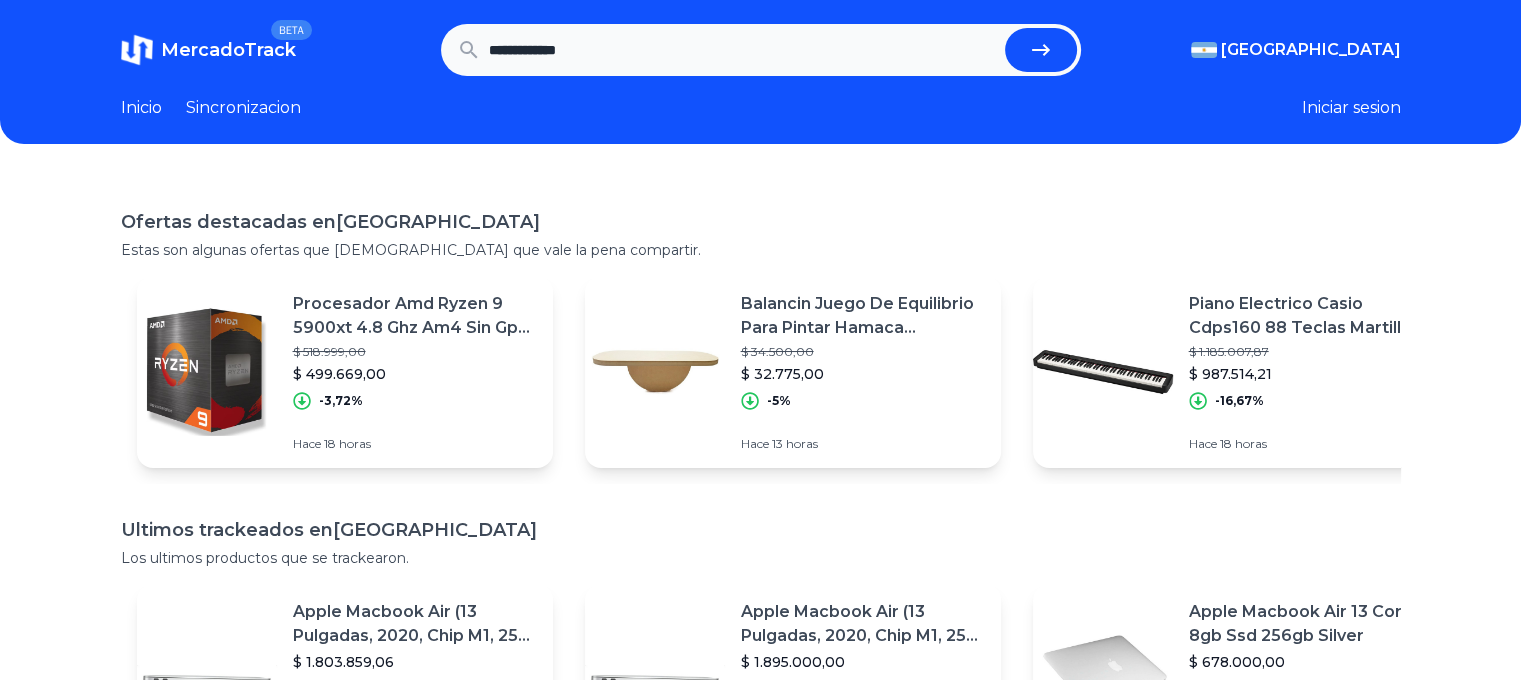 scroll, scrollTop: 0, scrollLeft: 0, axis: both 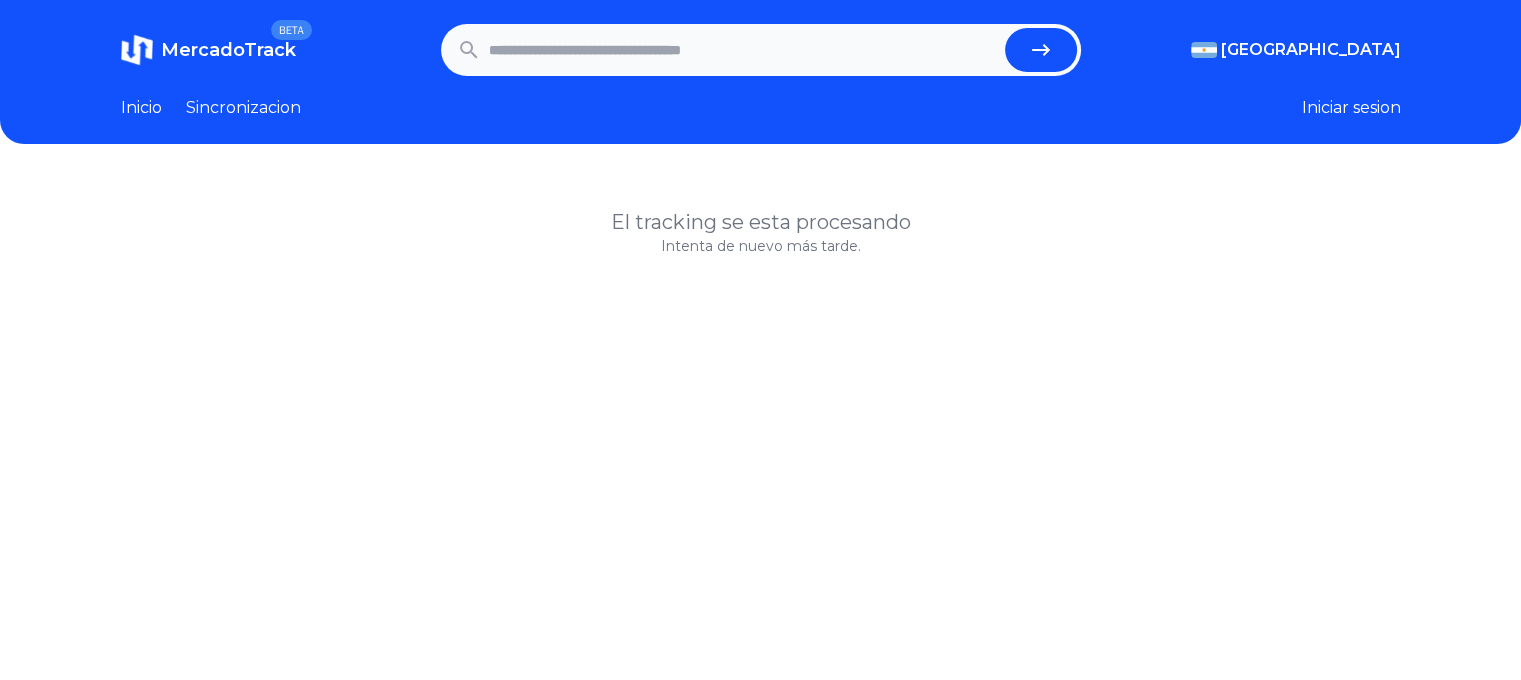 click at bounding box center (743, 50) 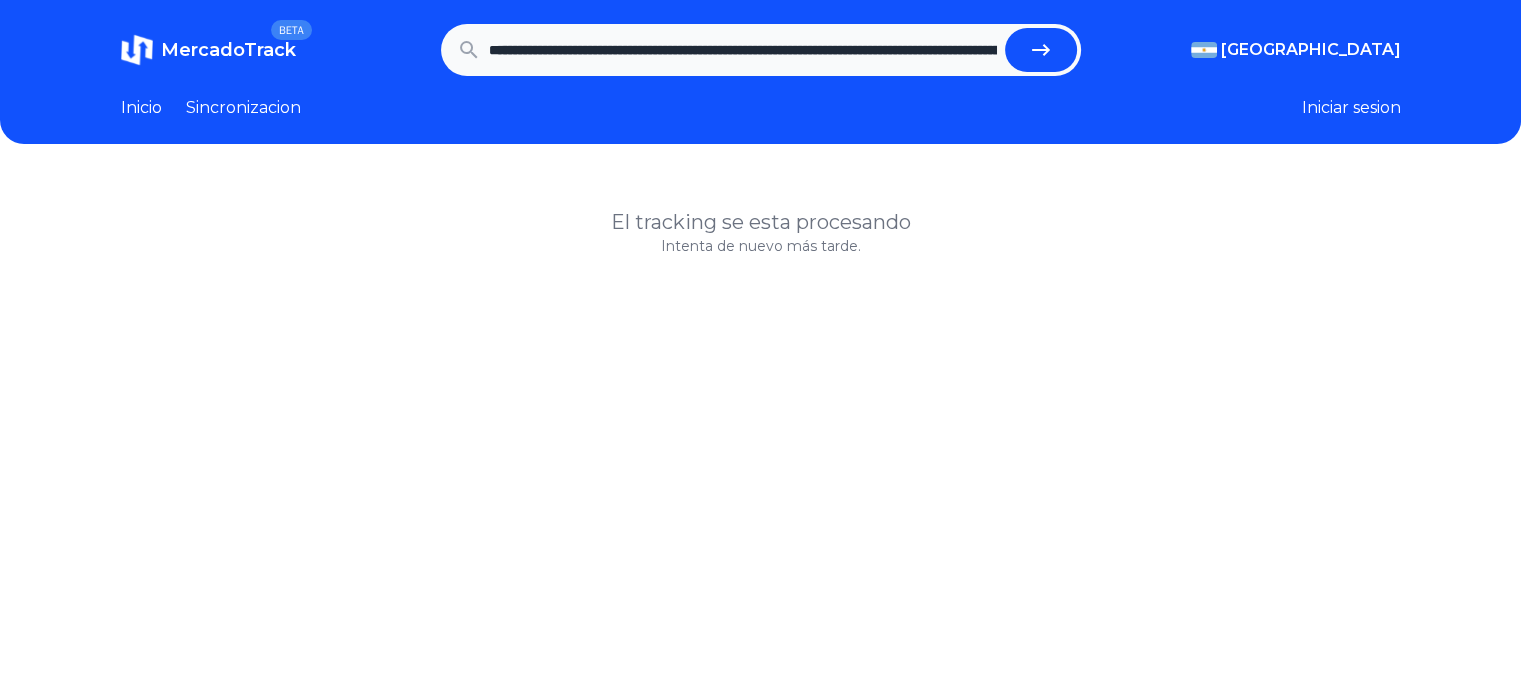 scroll, scrollTop: 0, scrollLeft: 676, axis: horizontal 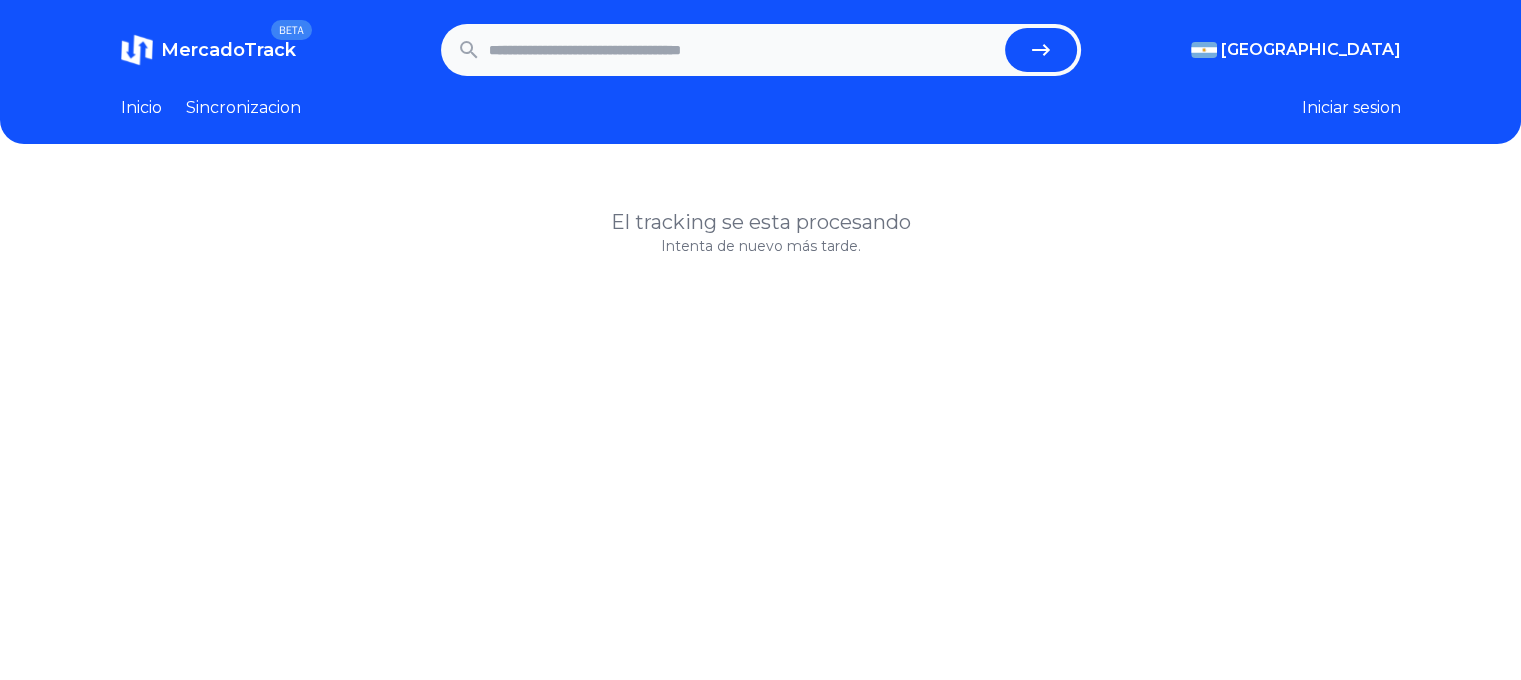 drag, startPoint x: 730, startPoint y: 214, endPoint x: 700, endPoint y: 213, distance: 30.016663 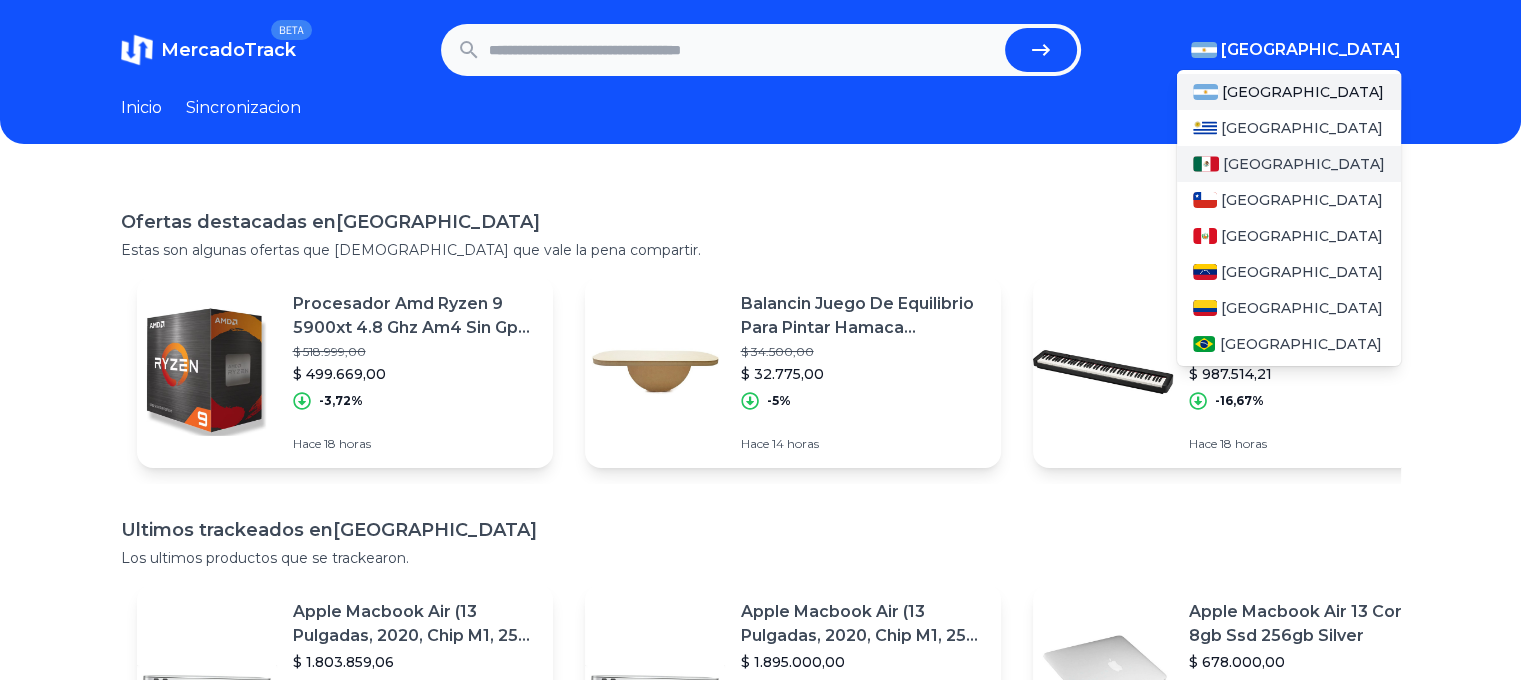 click on "[GEOGRAPHIC_DATA]" at bounding box center (1304, 164) 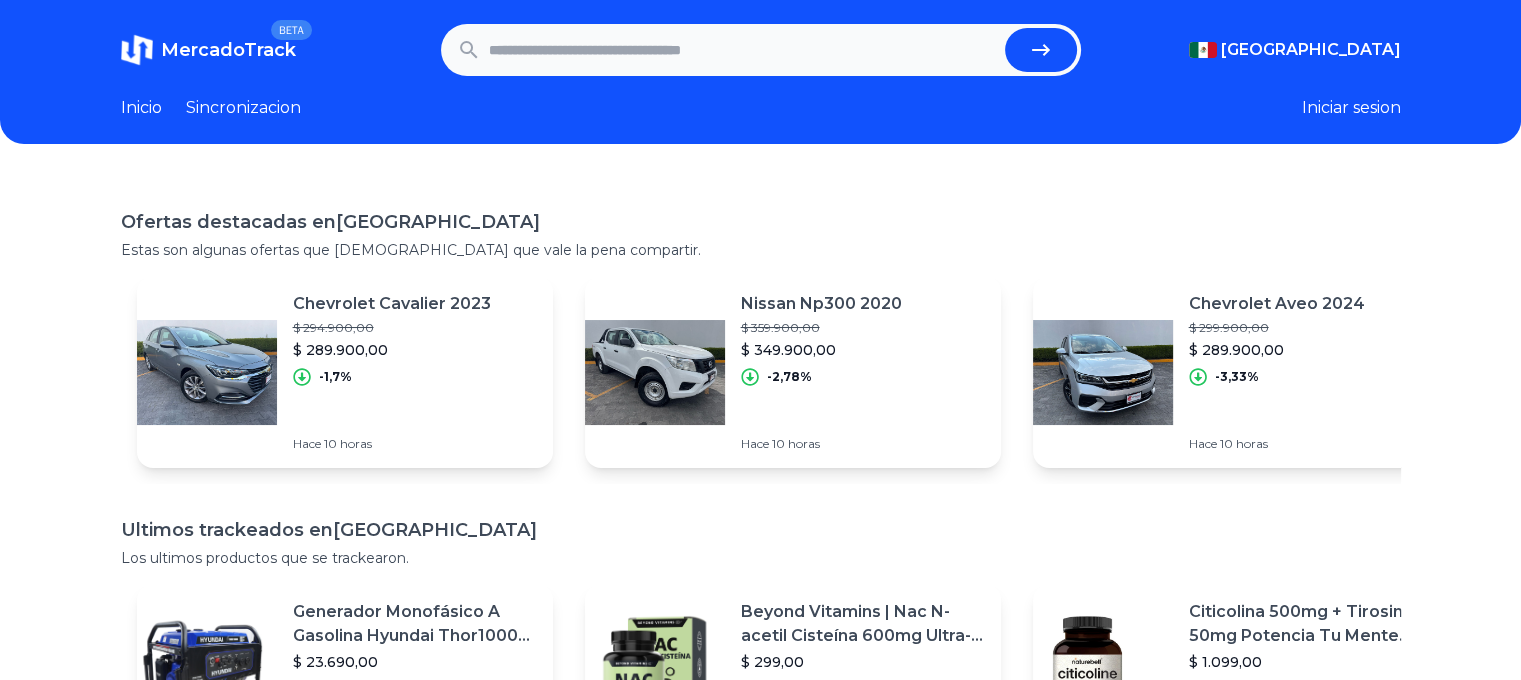click at bounding box center [743, 50] 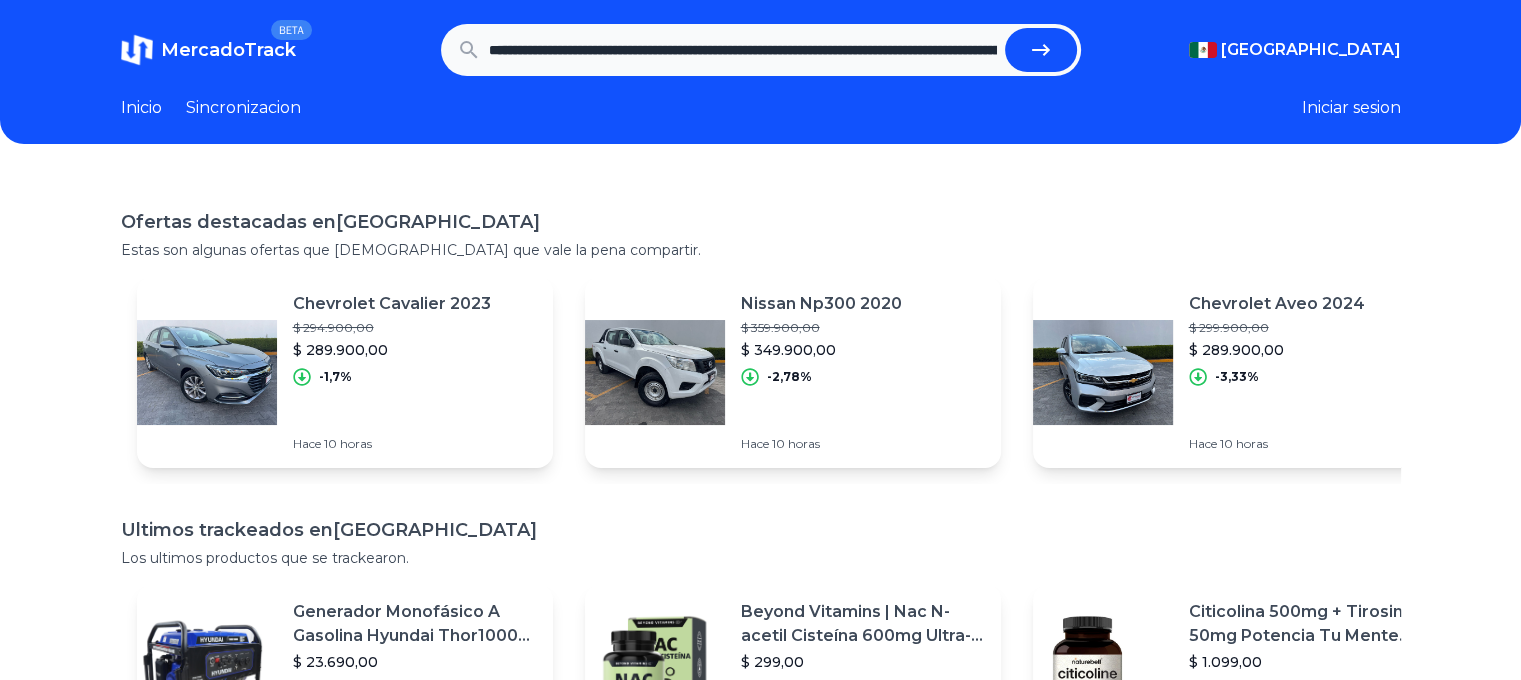 scroll, scrollTop: 0, scrollLeft: 676, axis: horizontal 